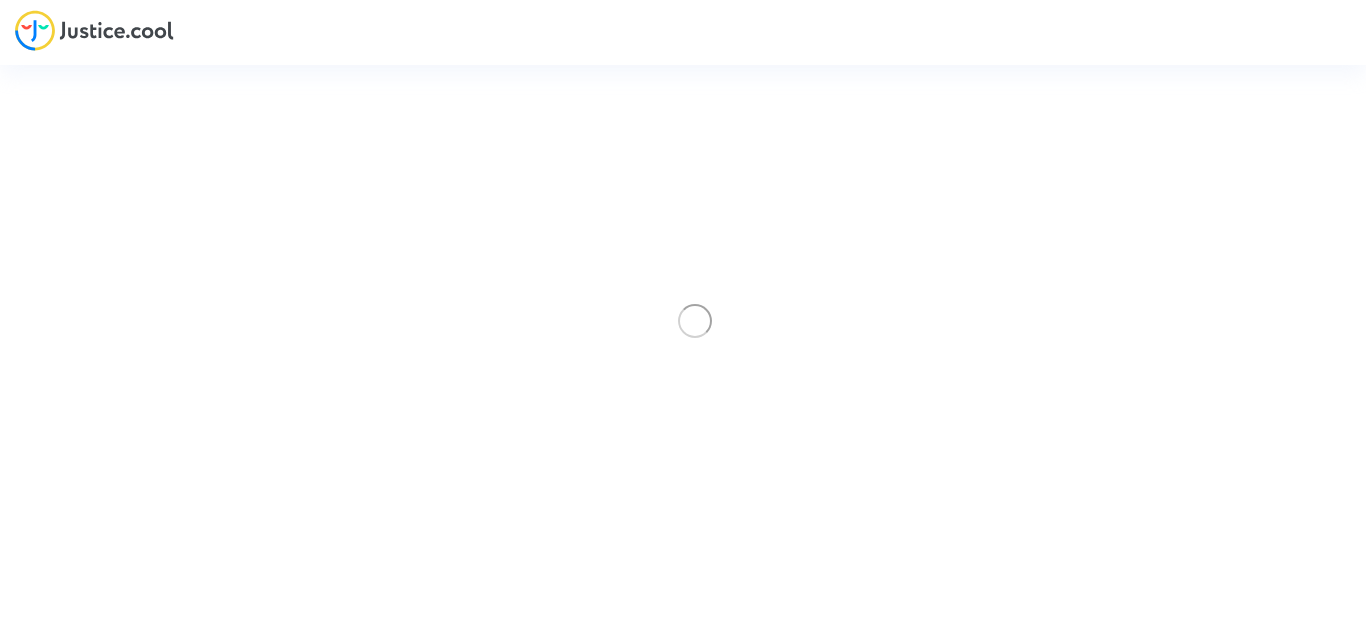 scroll, scrollTop: 0, scrollLeft: 0, axis: both 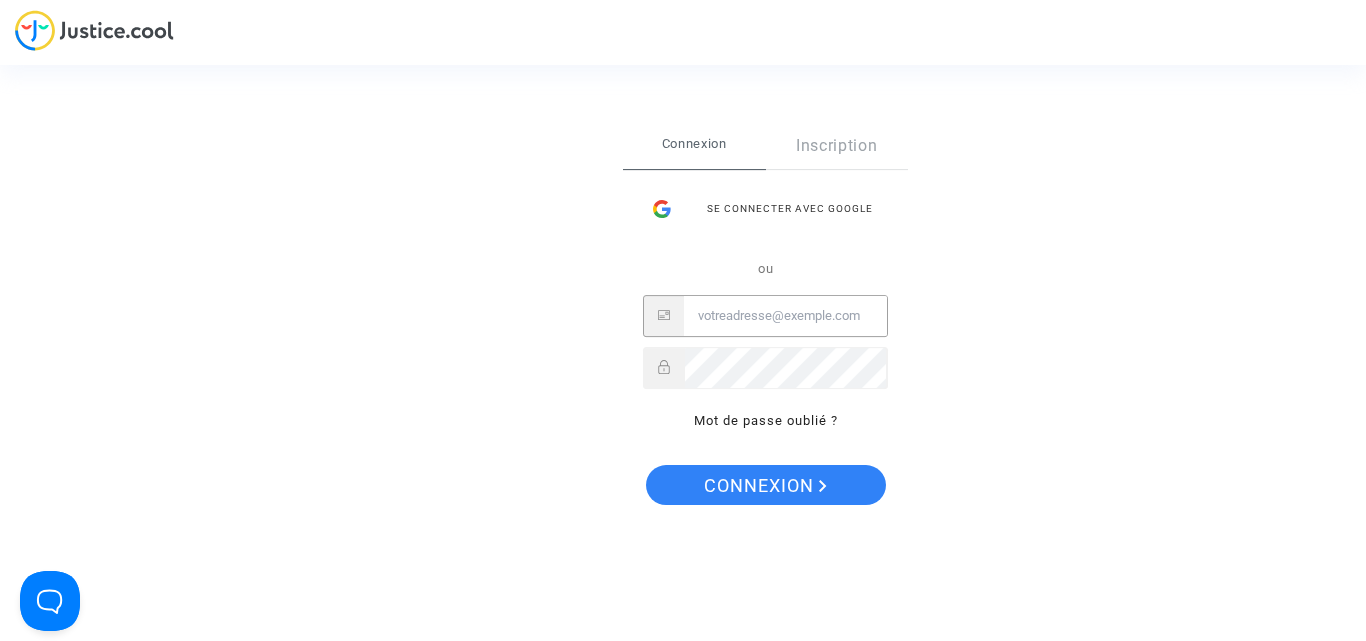 click at bounding box center [785, 316] 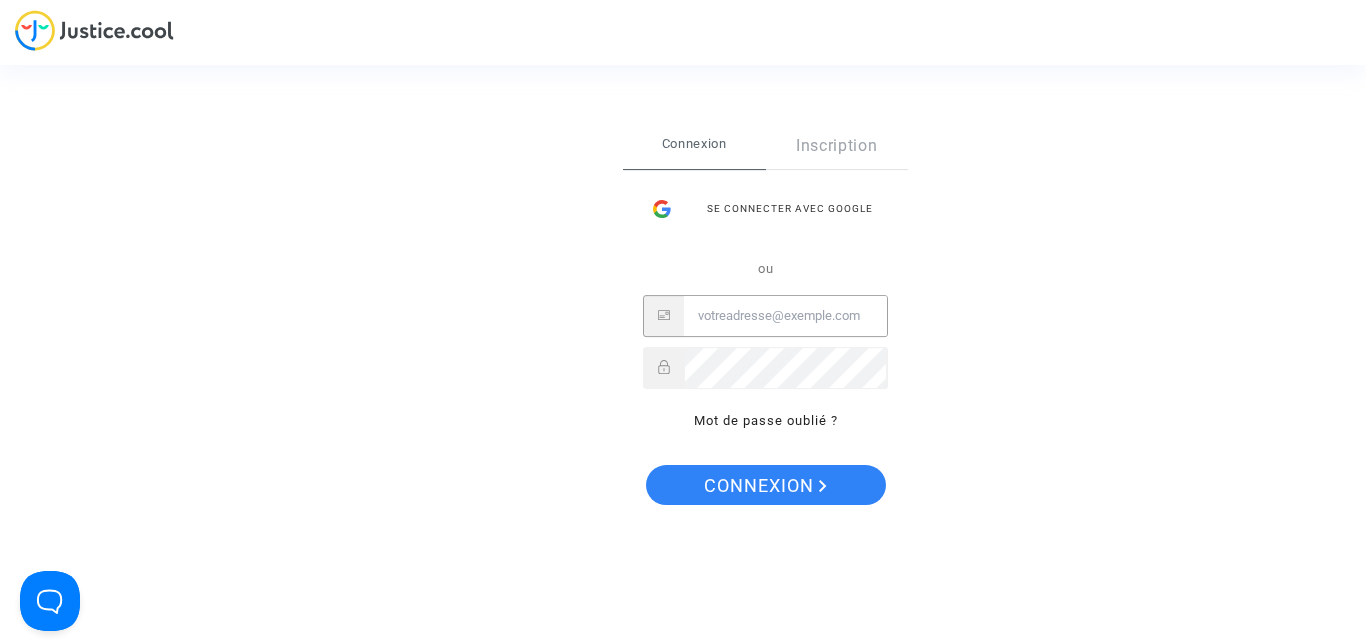click at bounding box center (785, 316) 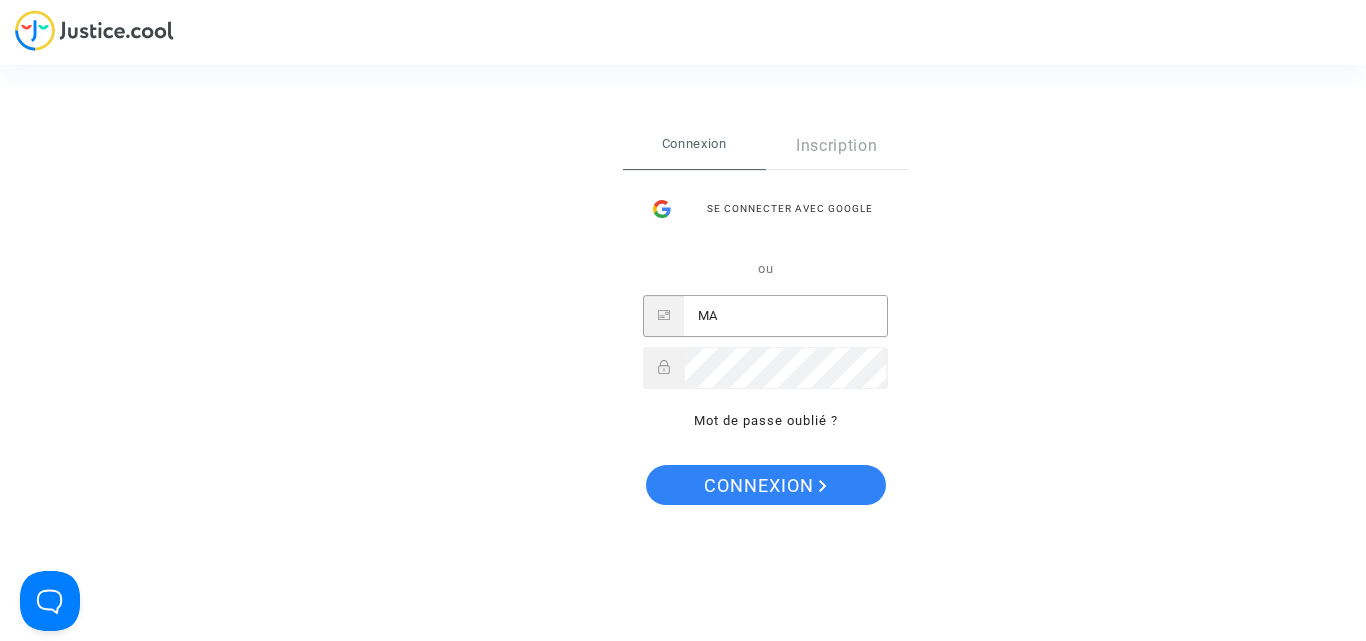 type on "M" 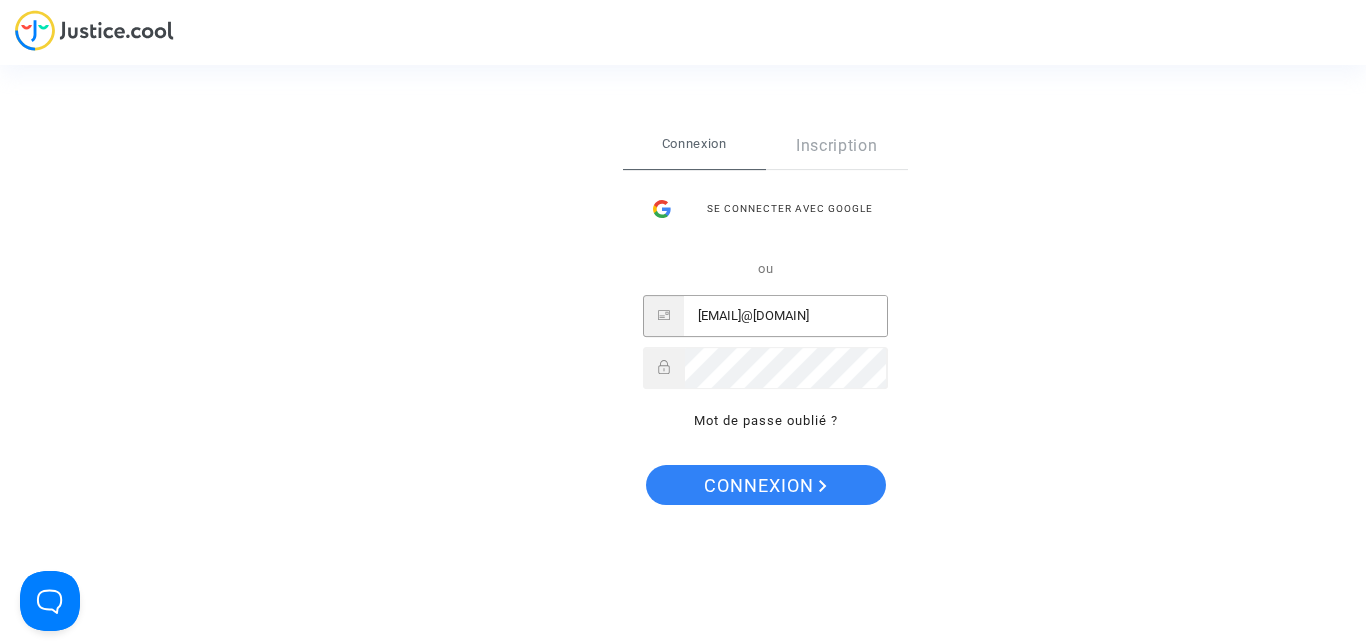 type on "[EMAIL]@[DOMAIN]" 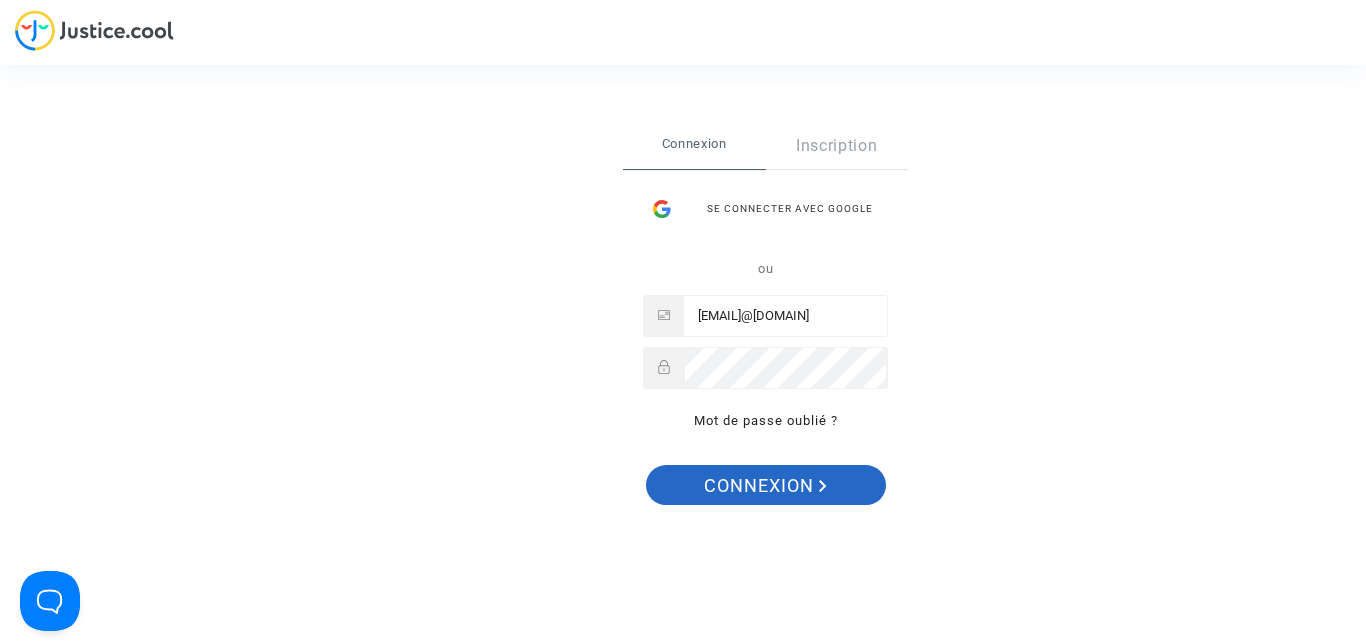 click on "Connexion" at bounding box center (765, 486) 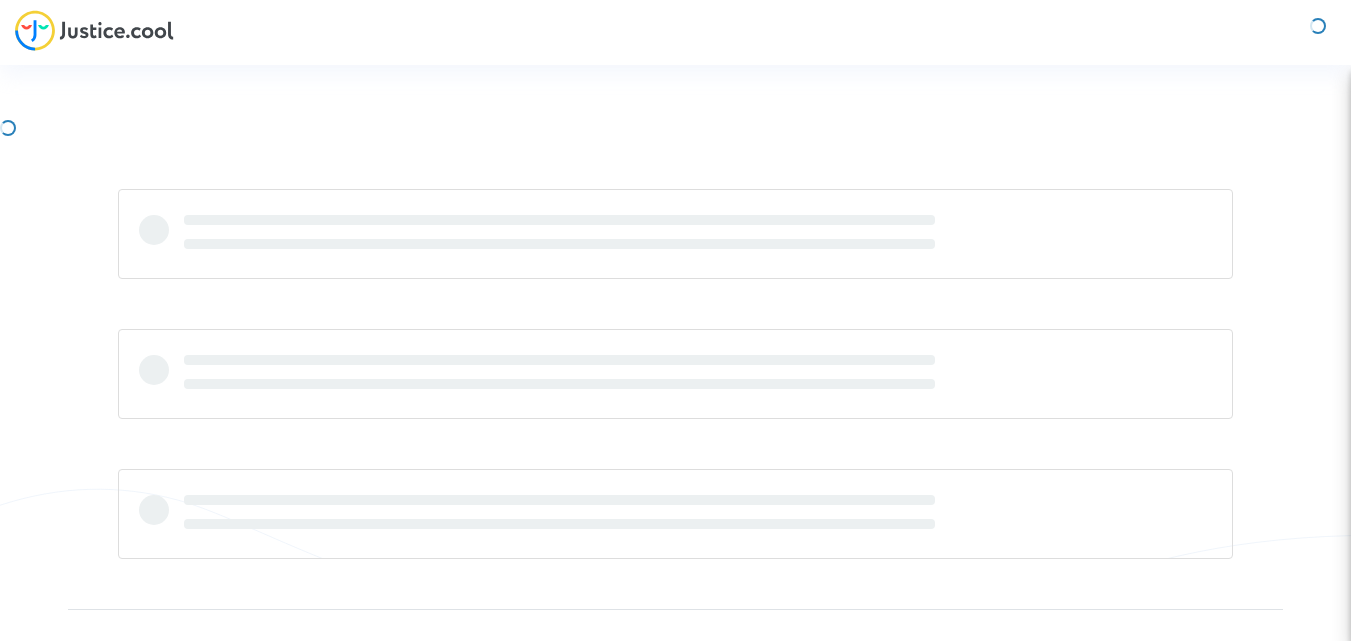 scroll, scrollTop: 0, scrollLeft: 0, axis: both 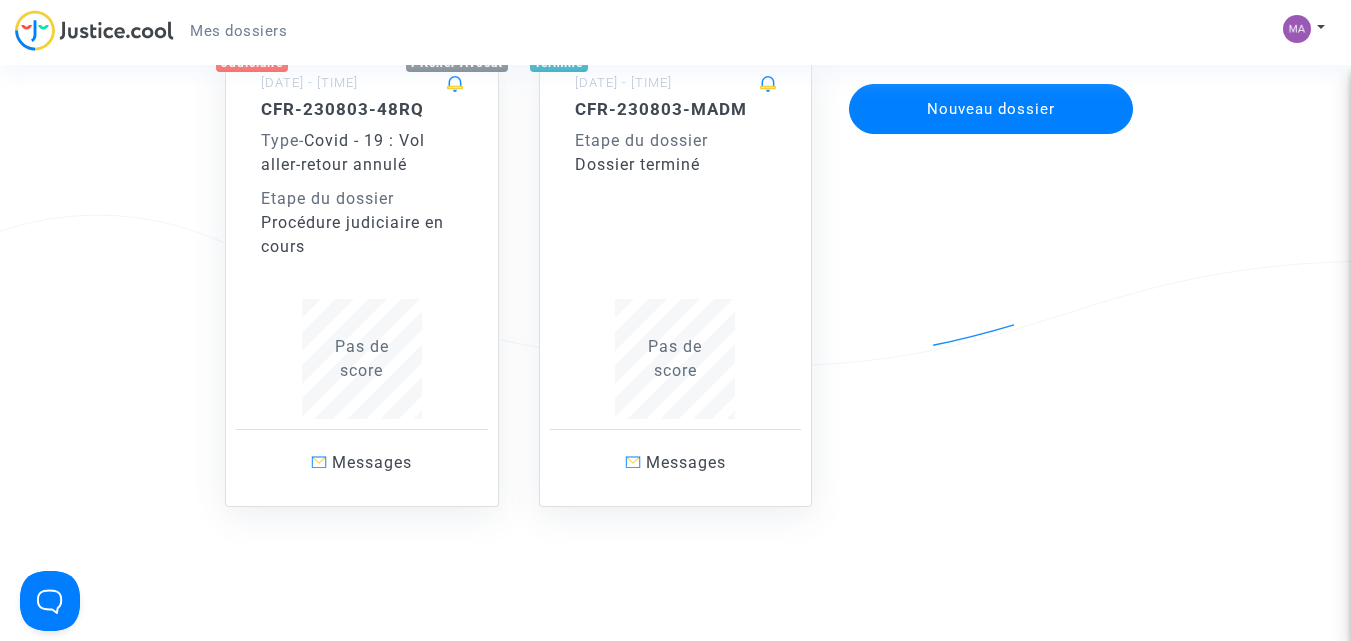 click on "Type  -   Covid - 19 : Vol aller-retour annulé" at bounding box center (362, 153) 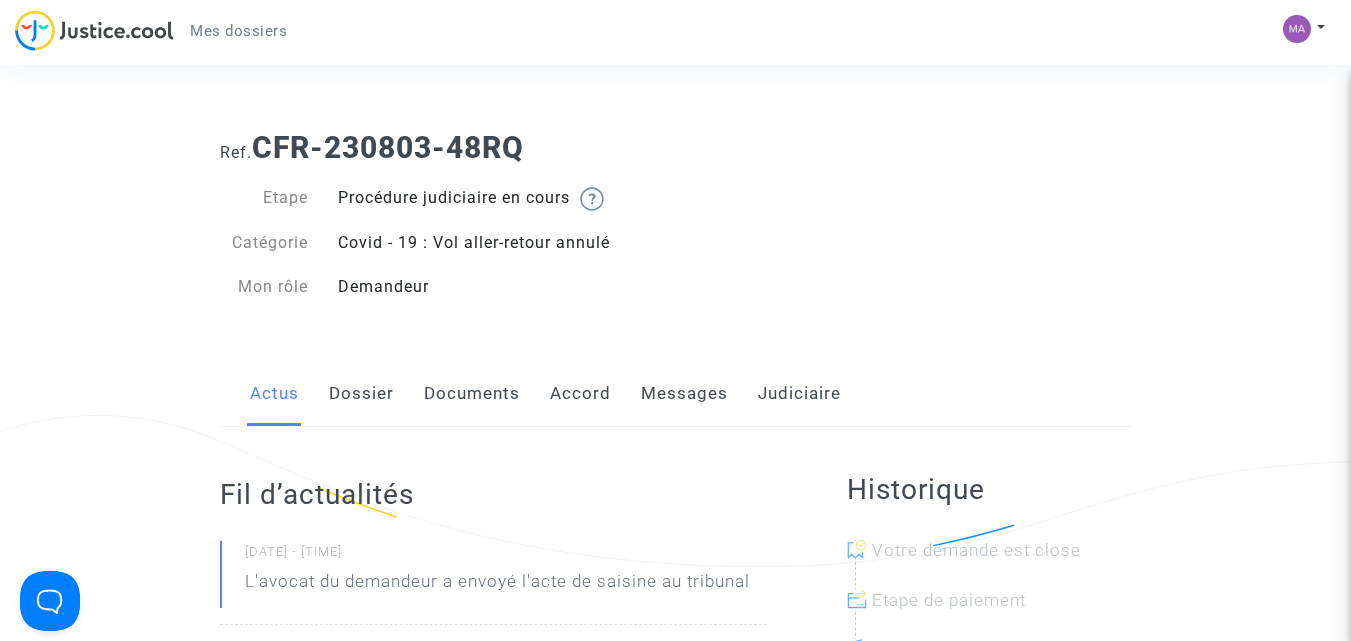 scroll, scrollTop: 100, scrollLeft: 0, axis: vertical 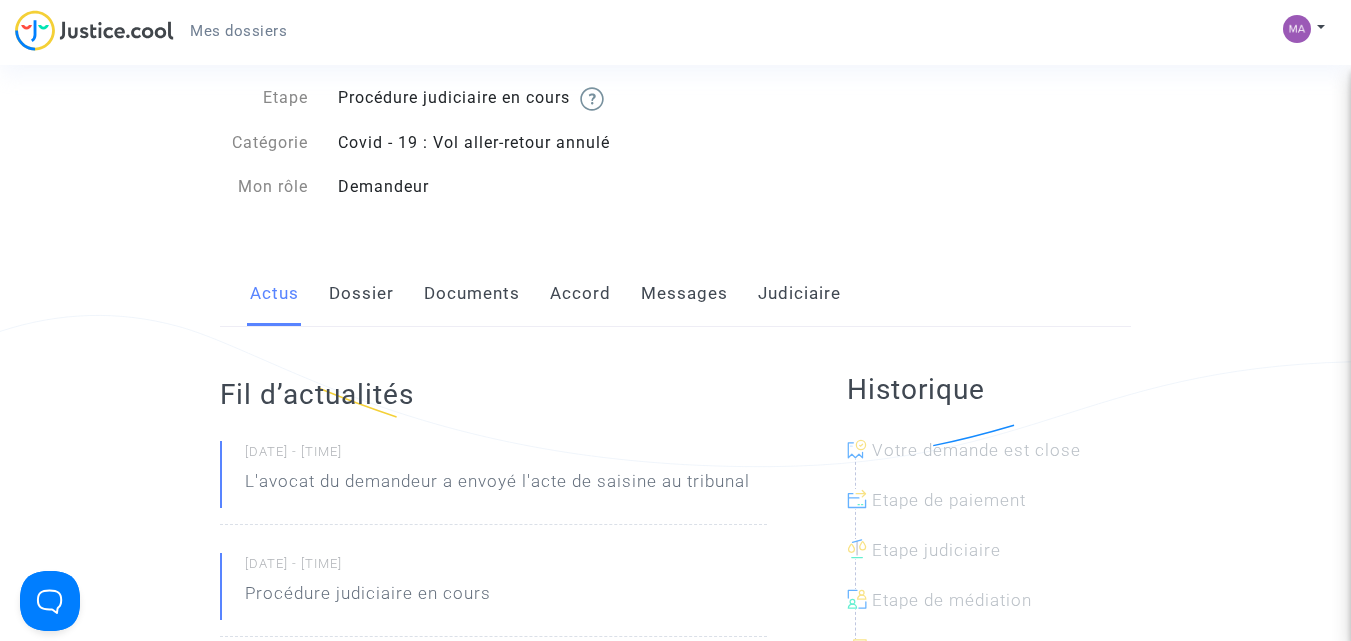 click on "Messages" at bounding box center (684, 294) 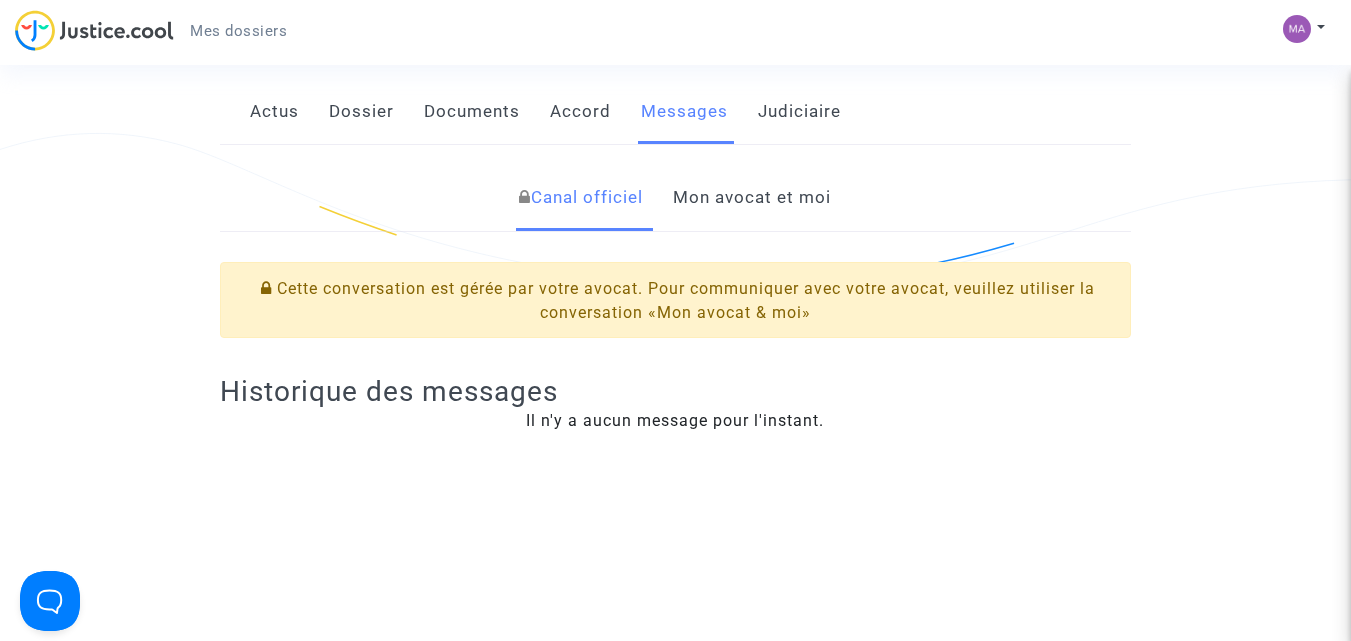 scroll, scrollTop: 300, scrollLeft: 0, axis: vertical 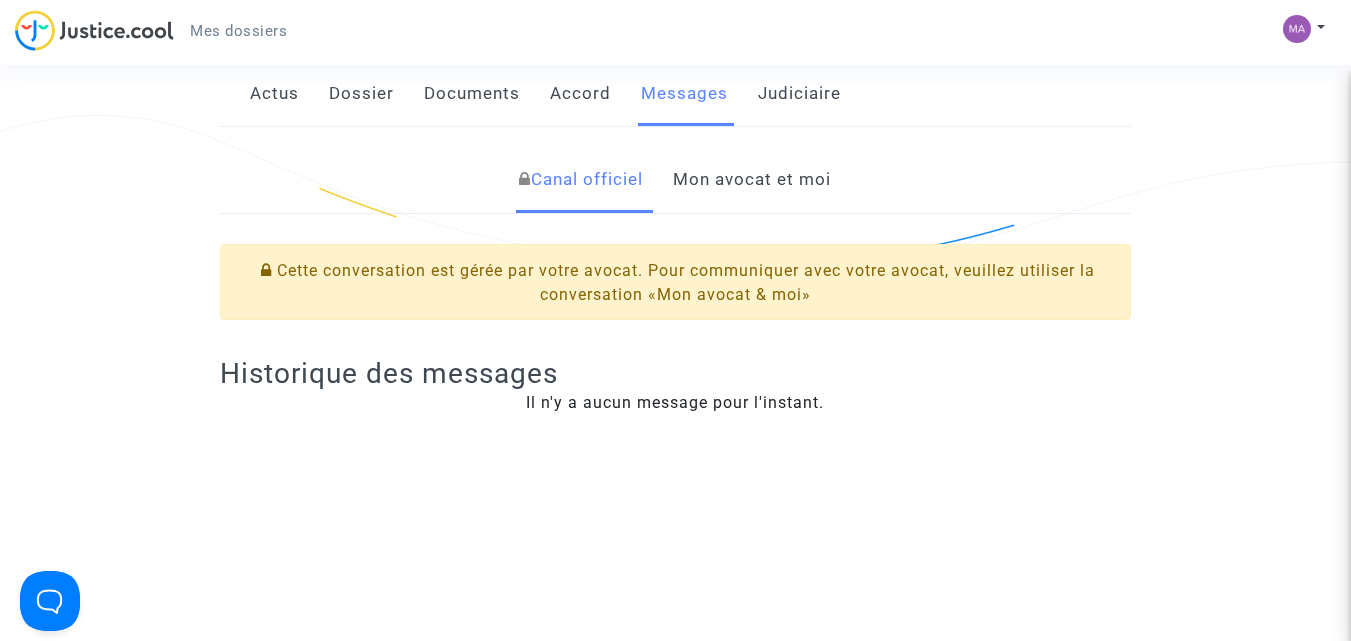 click on "Mon avocat et moi" at bounding box center (752, 180) 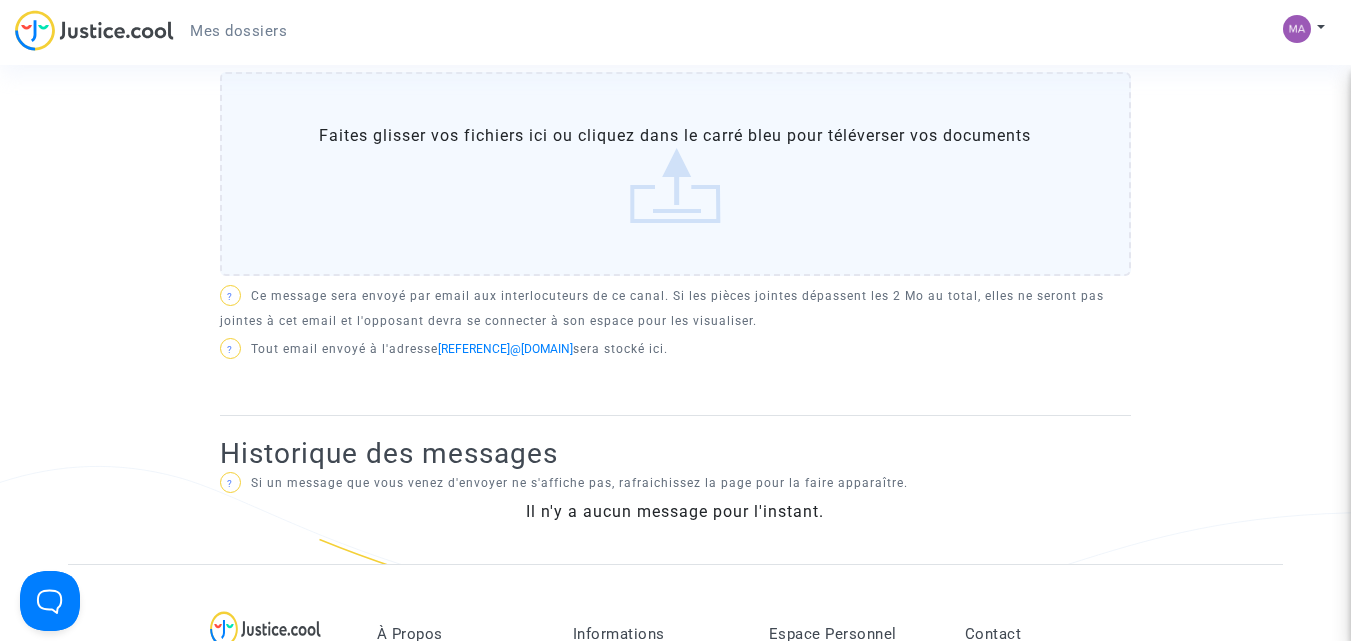 scroll, scrollTop: 0, scrollLeft: 0, axis: both 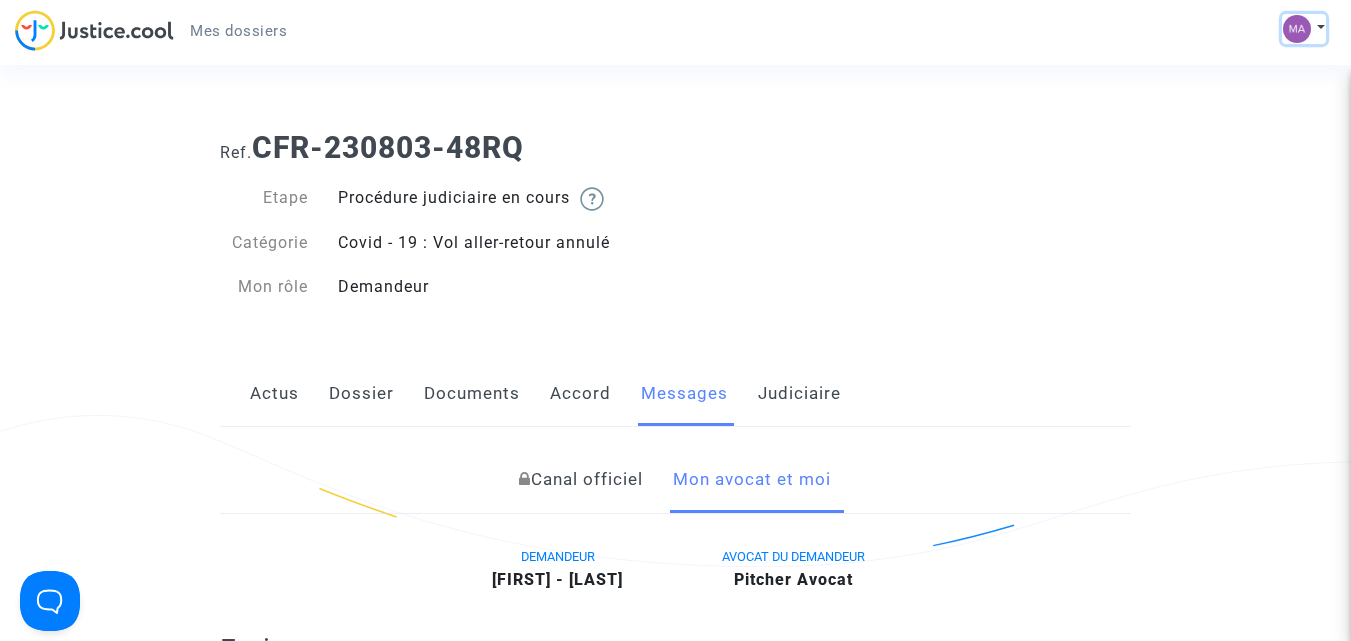 click at bounding box center (1304, 29) 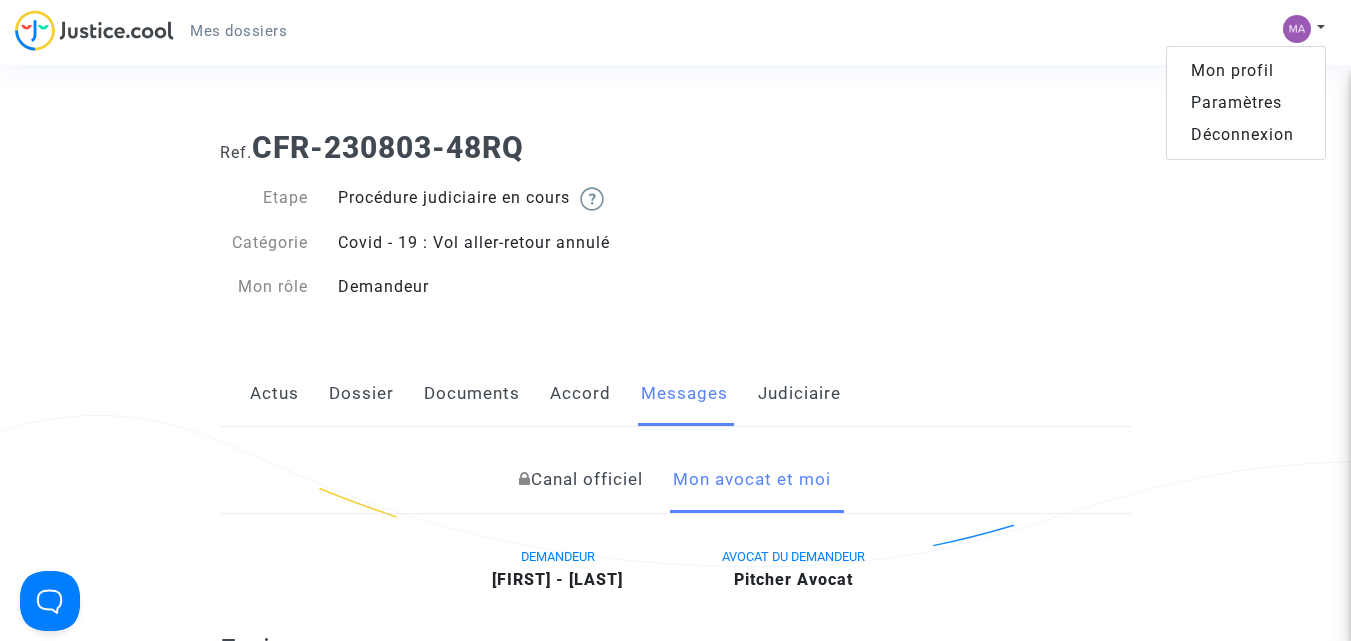 click on "Déconnexion" at bounding box center [1246, 135] 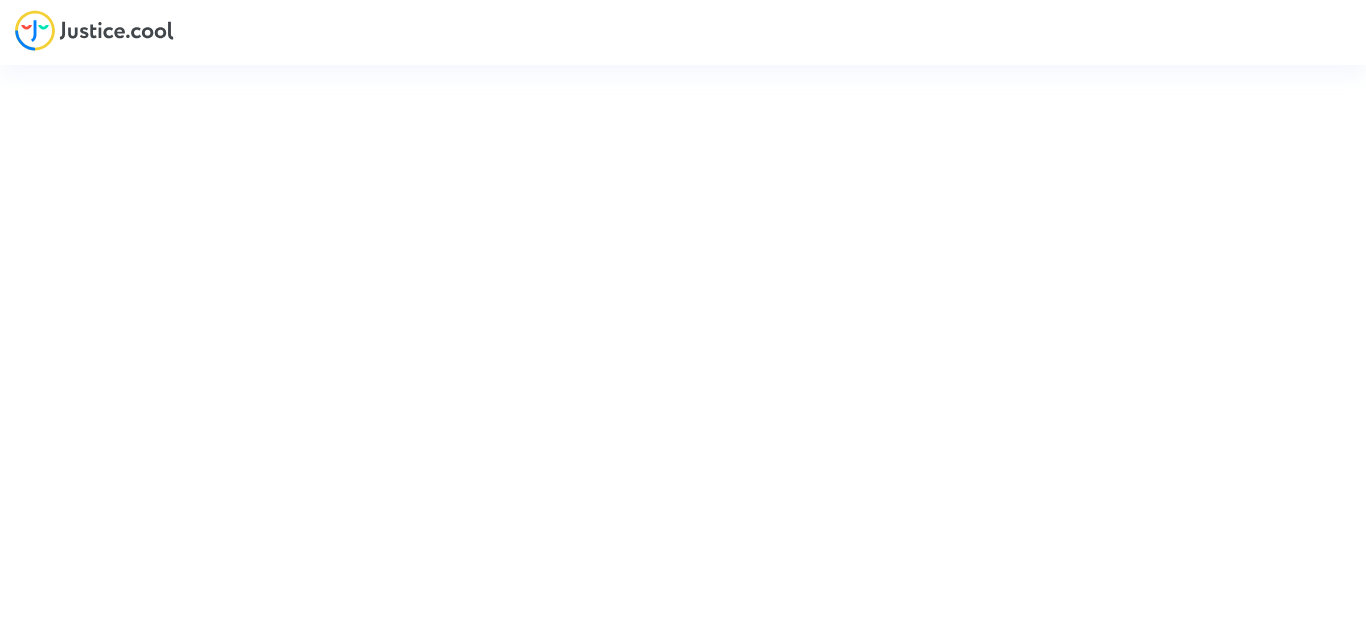 scroll, scrollTop: 0, scrollLeft: 0, axis: both 